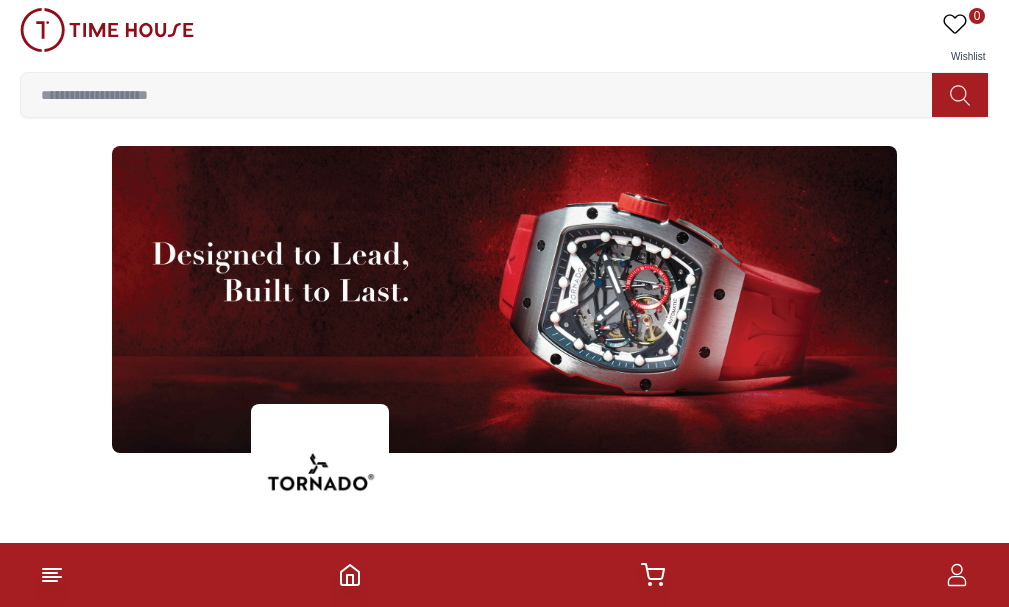 scroll, scrollTop: 243, scrollLeft: 0, axis: vertical 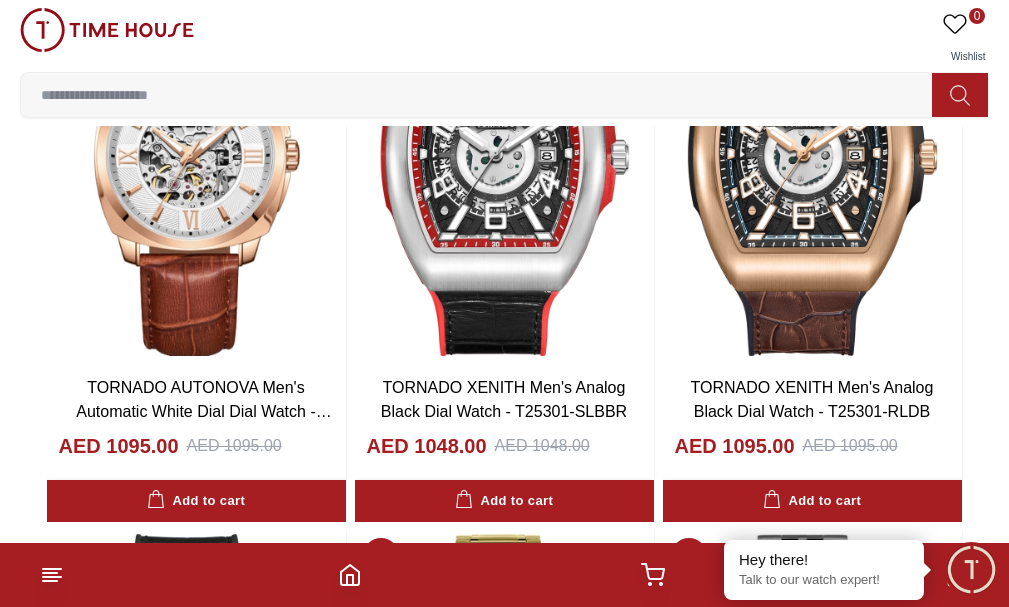 click 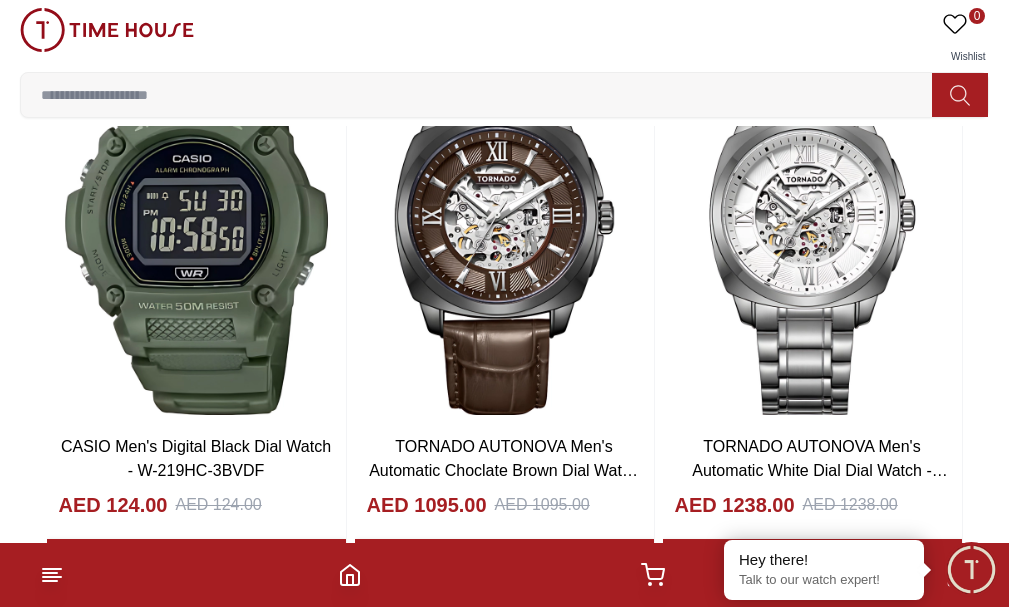 scroll, scrollTop: 179, scrollLeft: 0, axis: vertical 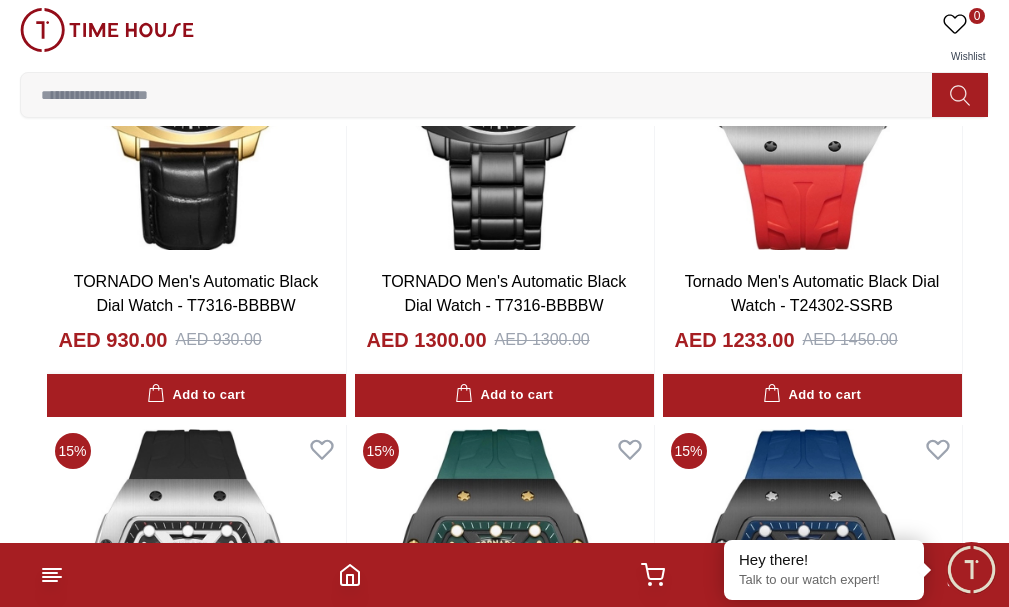 click 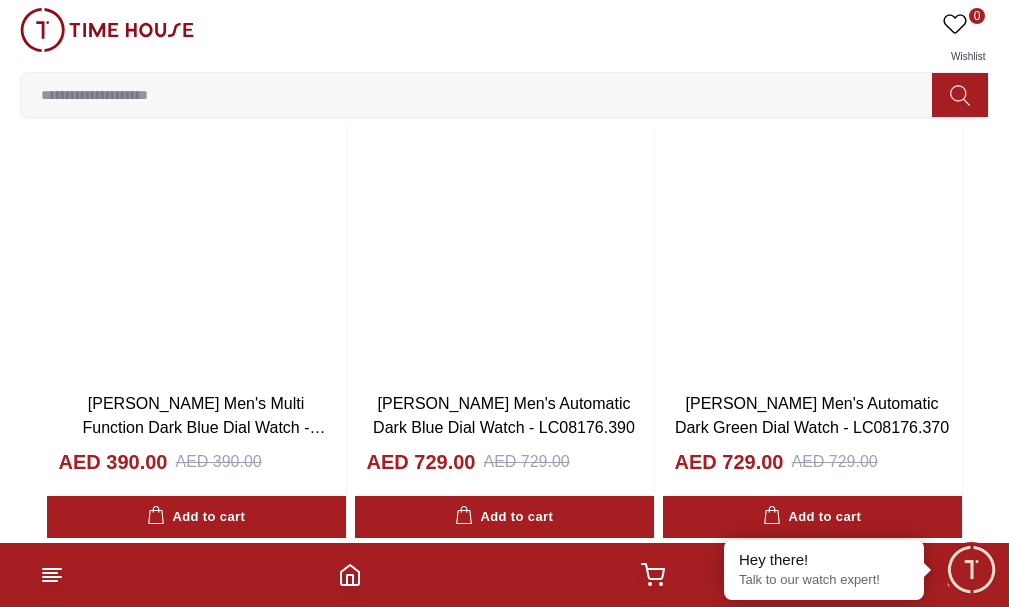 scroll, scrollTop: 2970, scrollLeft: 0, axis: vertical 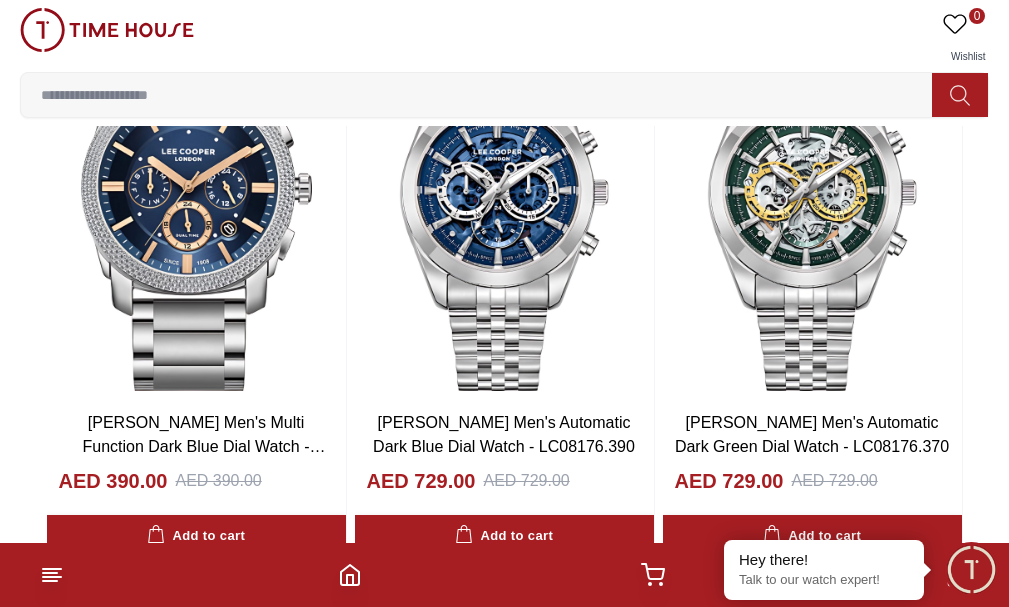 click on "SALE" at bounding box center [0, 0] 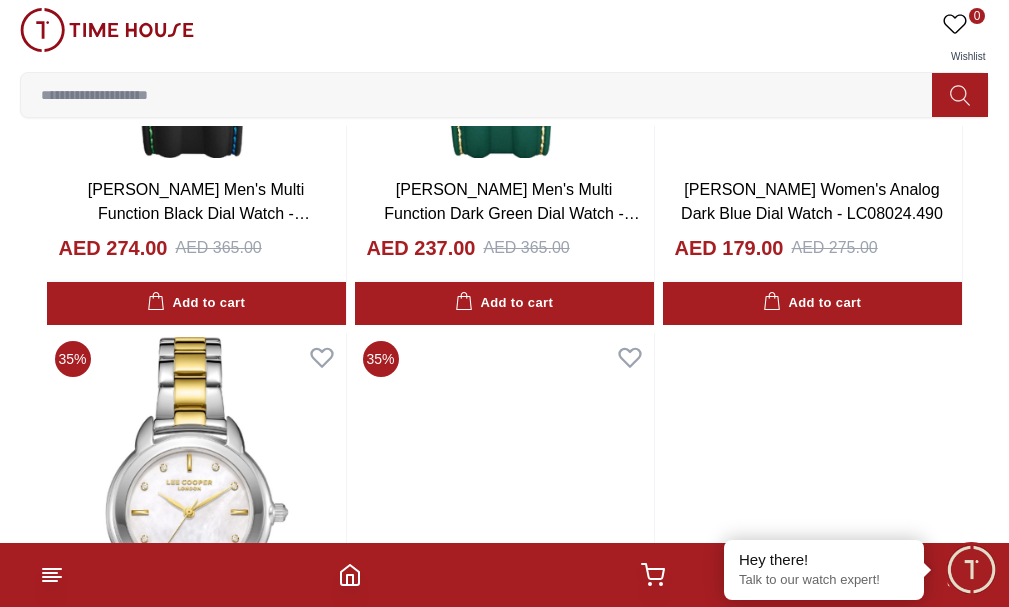 scroll, scrollTop: 3498, scrollLeft: 0, axis: vertical 